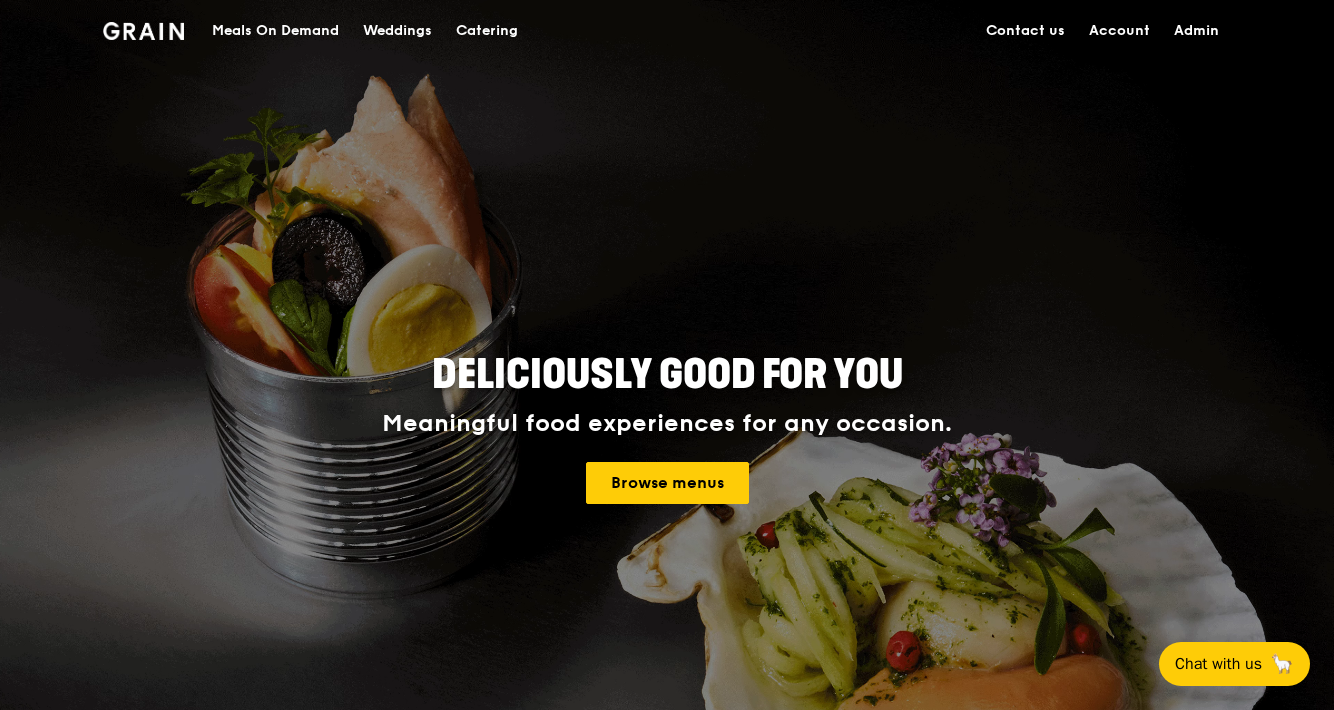 scroll, scrollTop: 0, scrollLeft: 0, axis: both 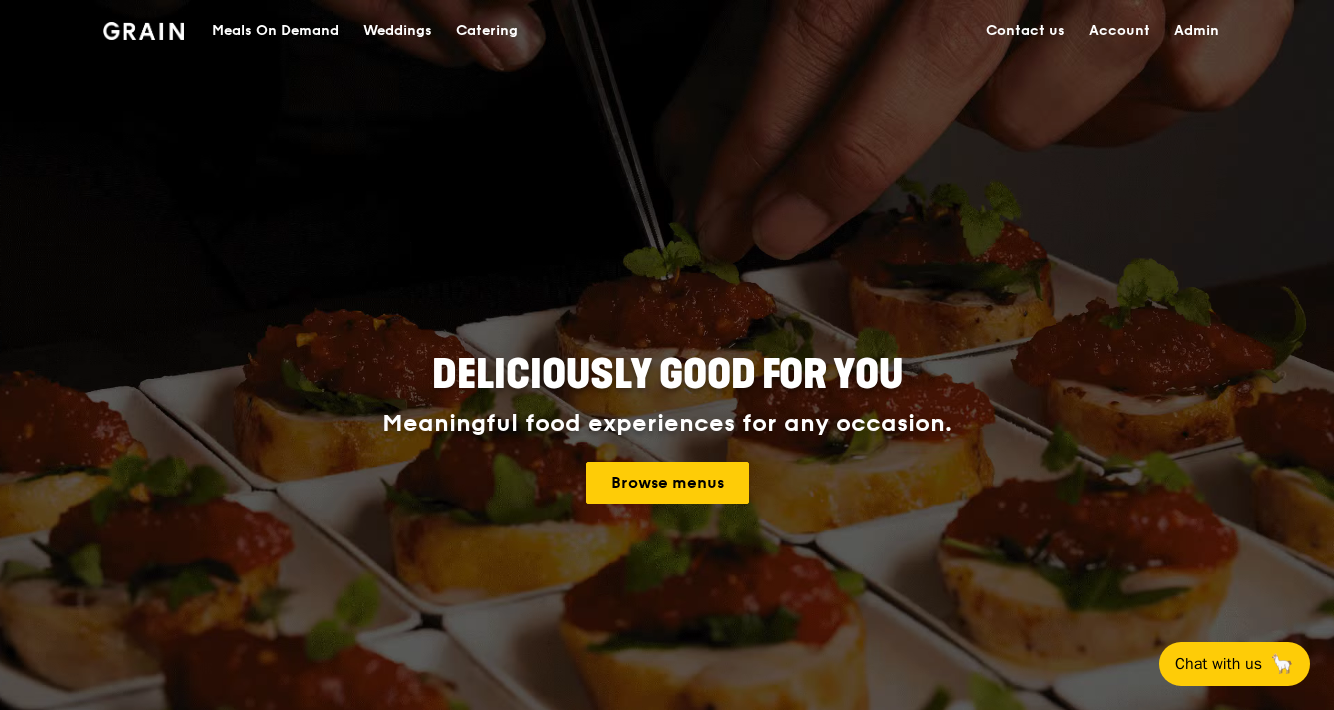 click on "Catering" at bounding box center (487, 31) 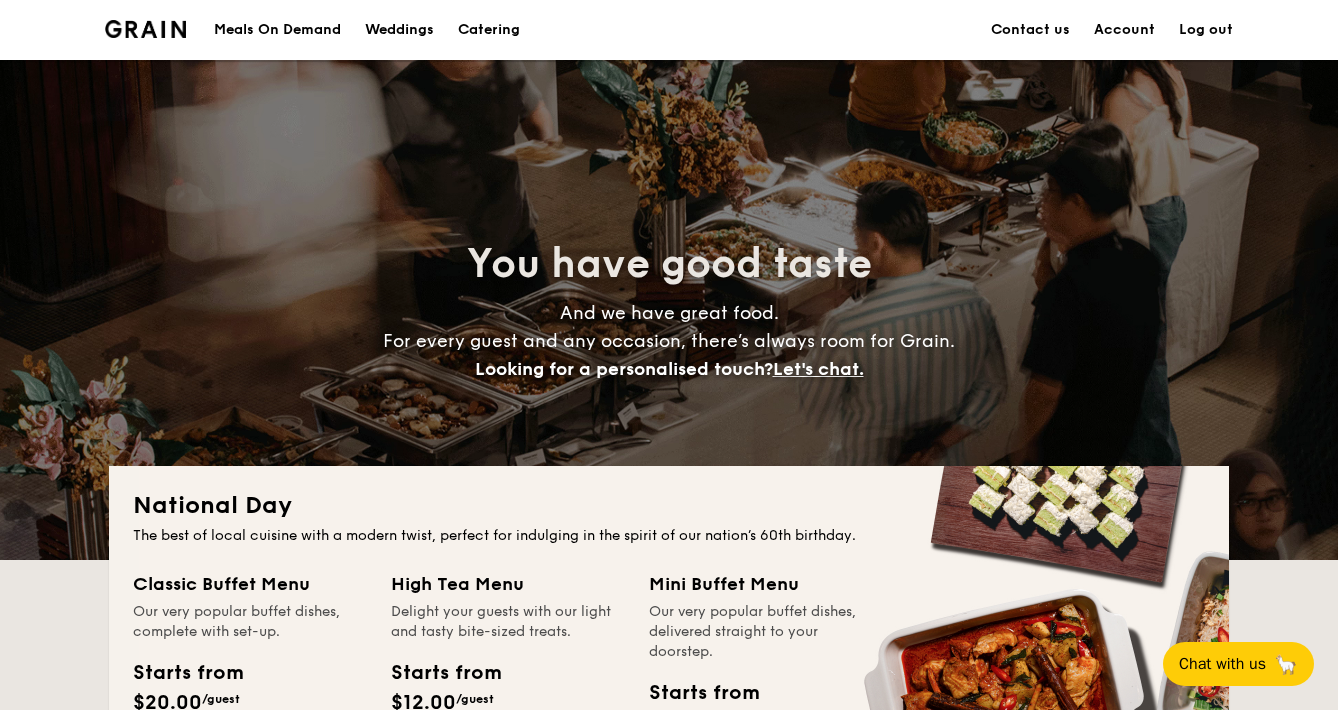 scroll, scrollTop: 2, scrollLeft: 0, axis: vertical 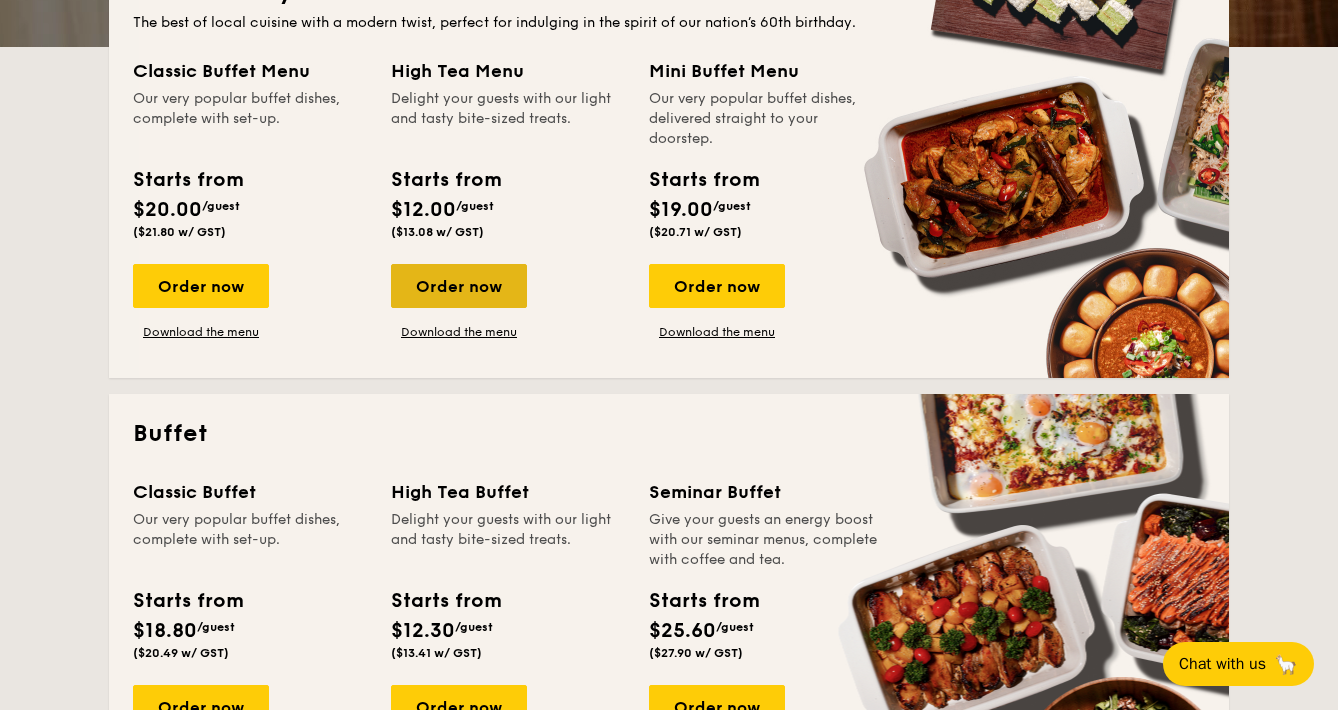 click on "Order now" at bounding box center [459, 286] 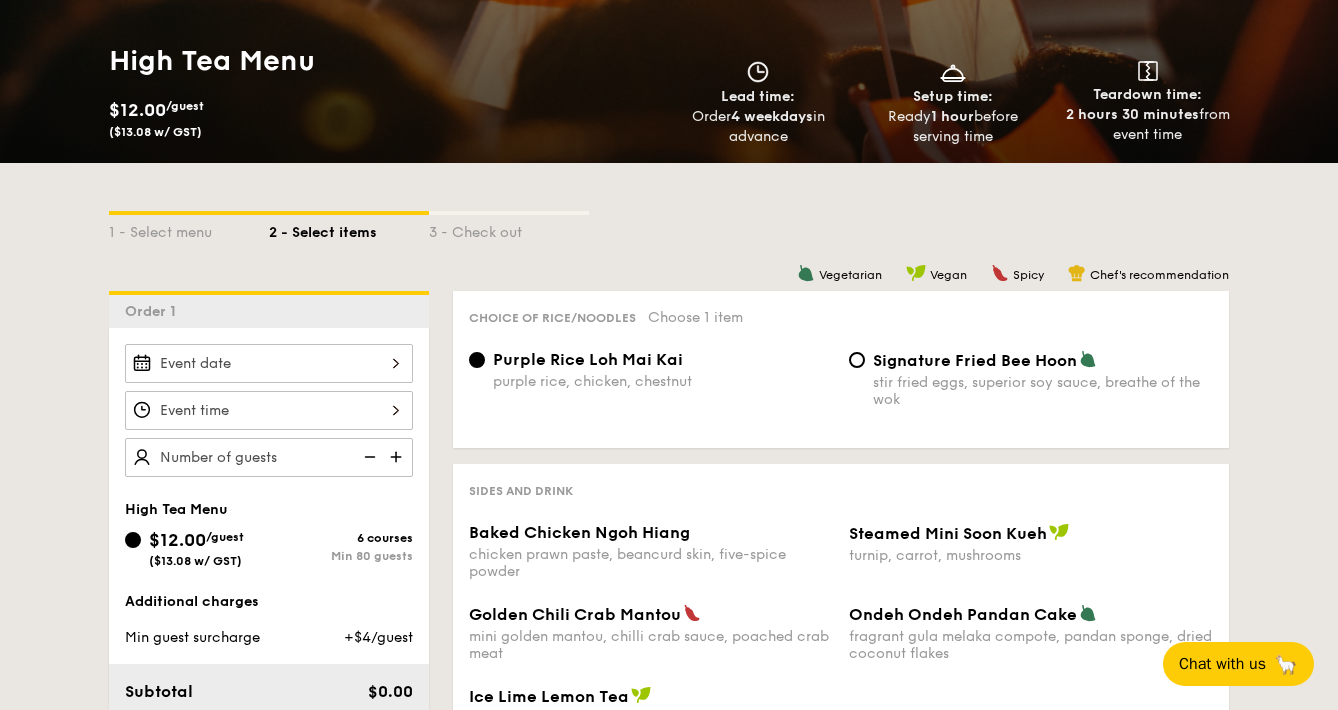 scroll, scrollTop: 300, scrollLeft: 0, axis: vertical 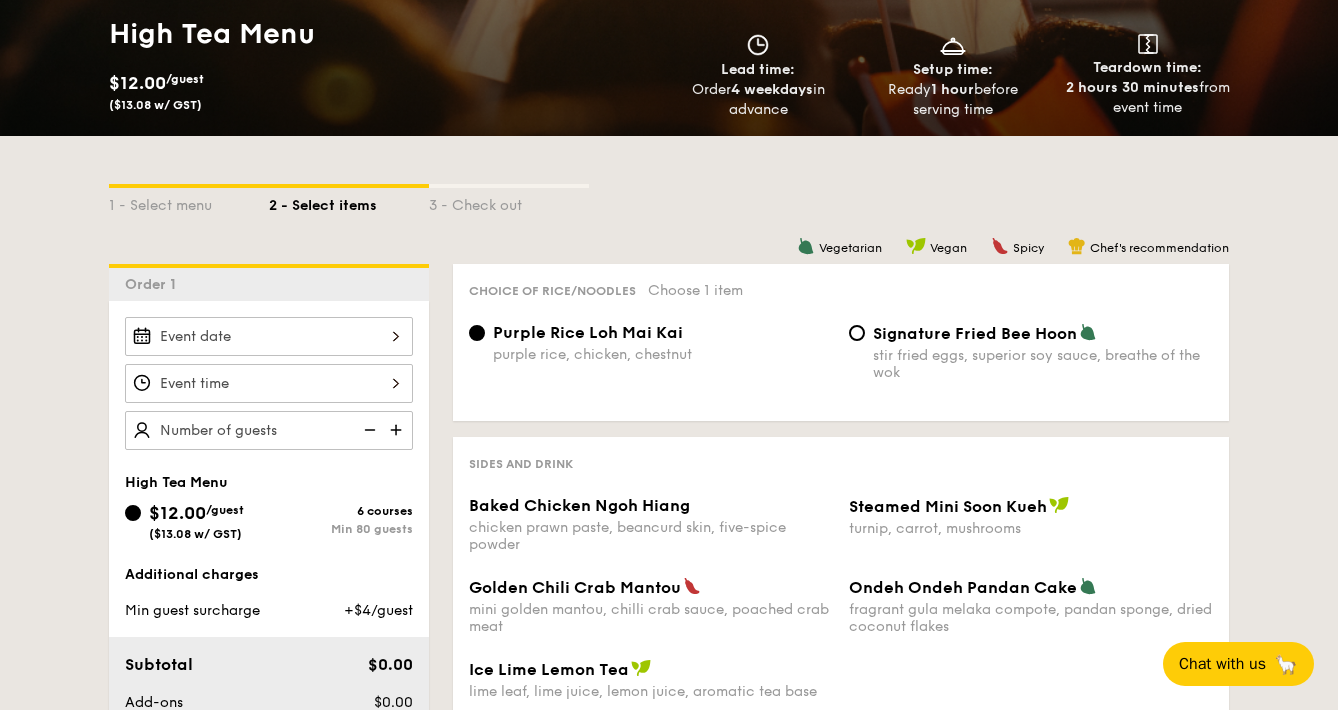 click at bounding box center (269, 336) 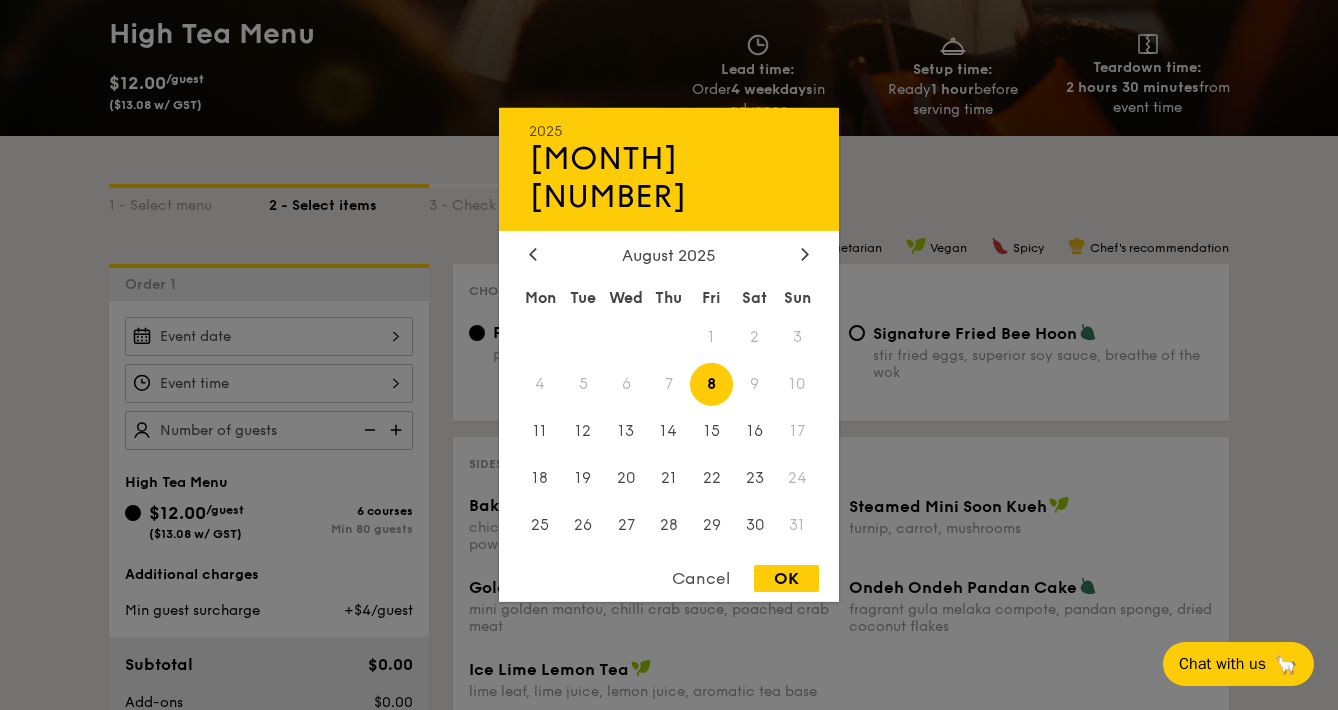 click at bounding box center (669, 355) 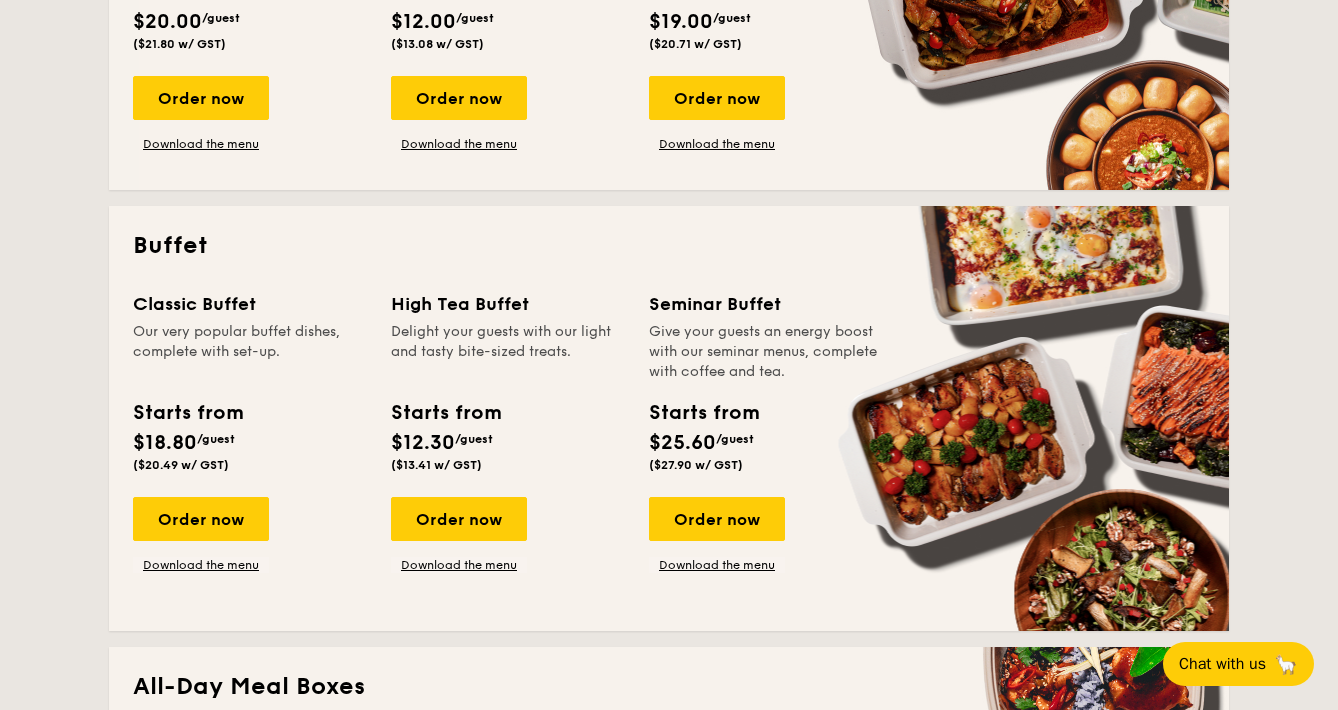 scroll, scrollTop: 750, scrollLeft: 0, axis: vertical 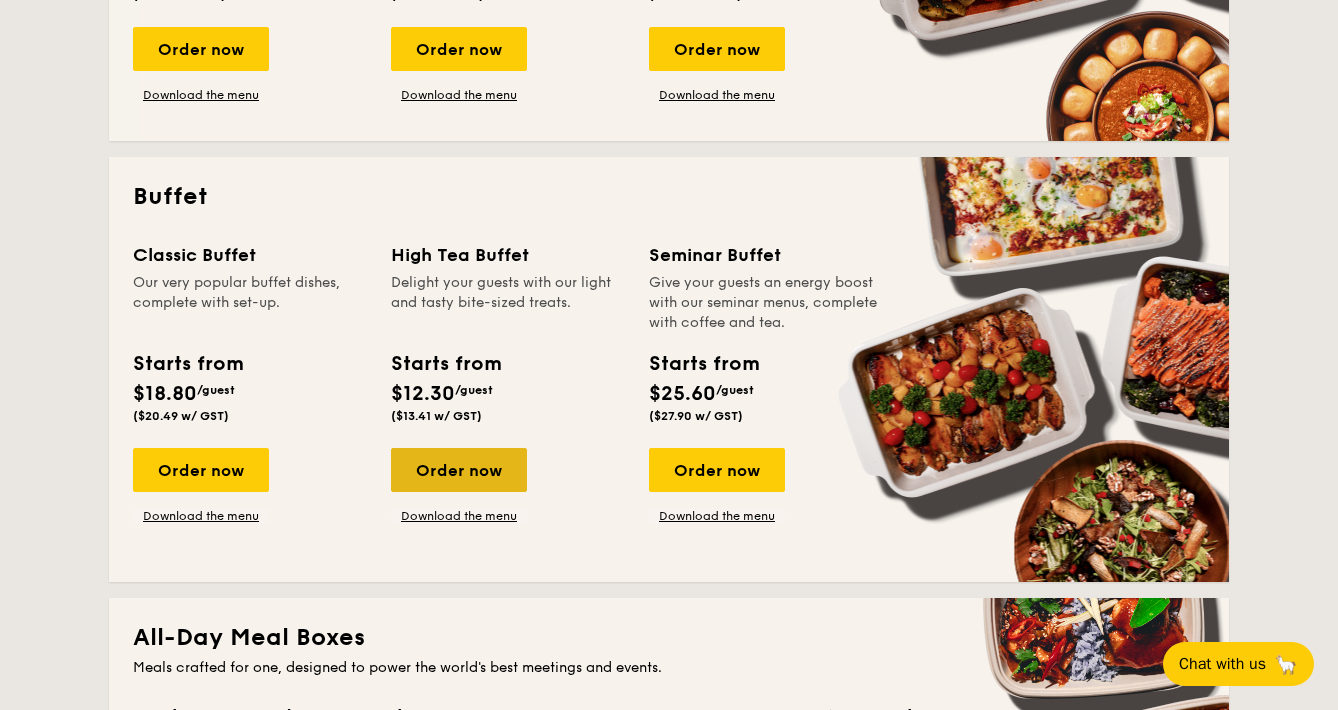 click on "Order now" at bounding box center (459, 470) 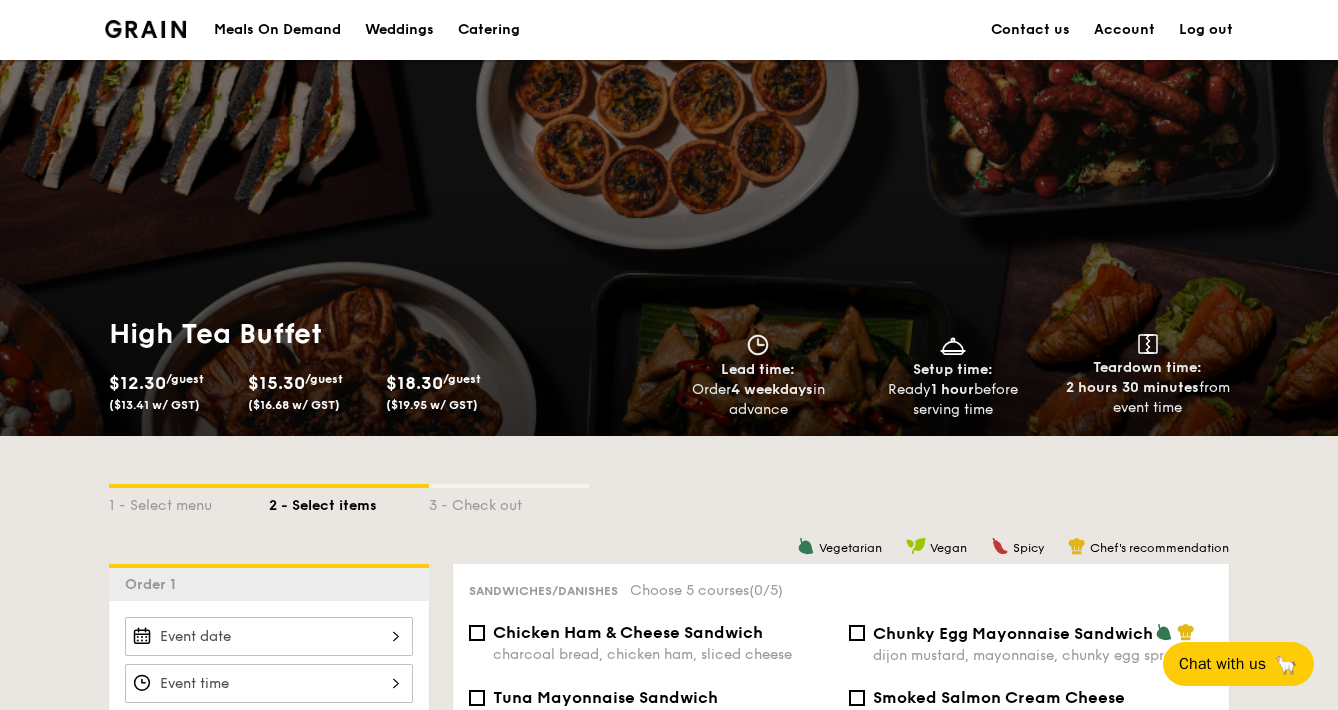 scroll, scrollTop: 402, scrollLeft: 0, axis: vertical 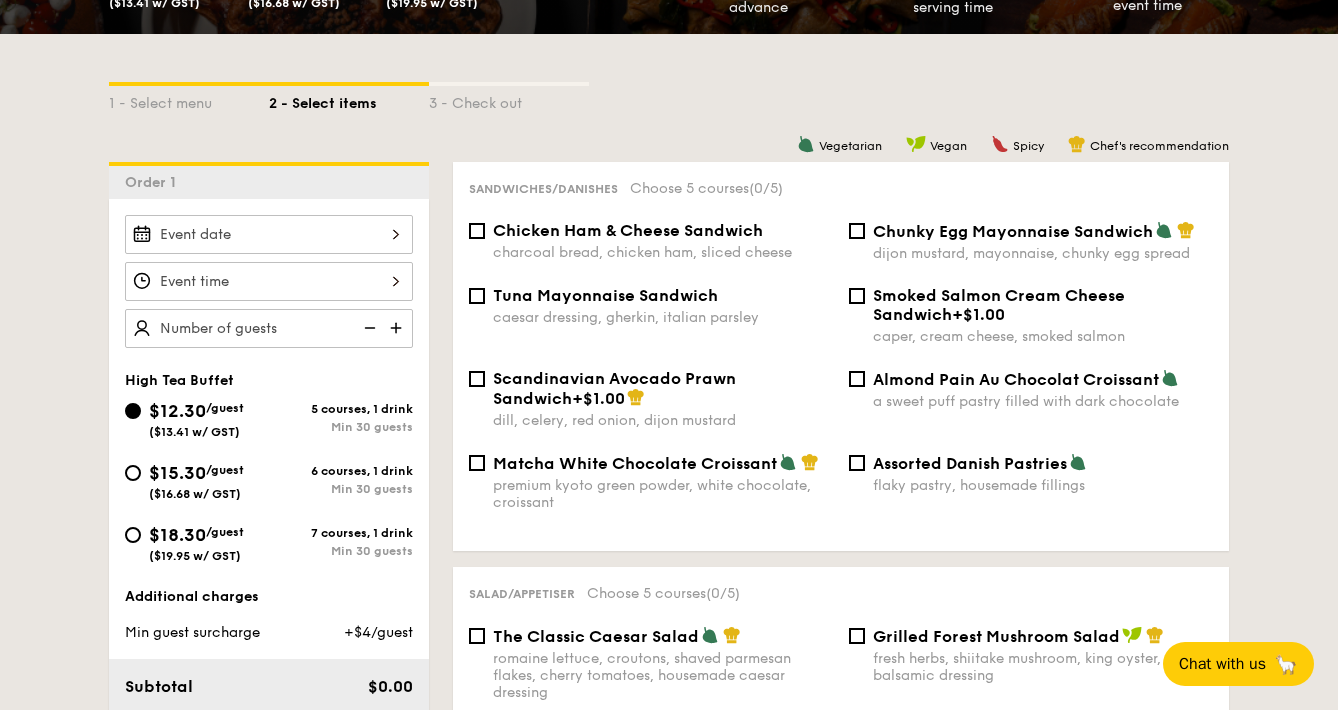 click at bounding box center [269, 234] 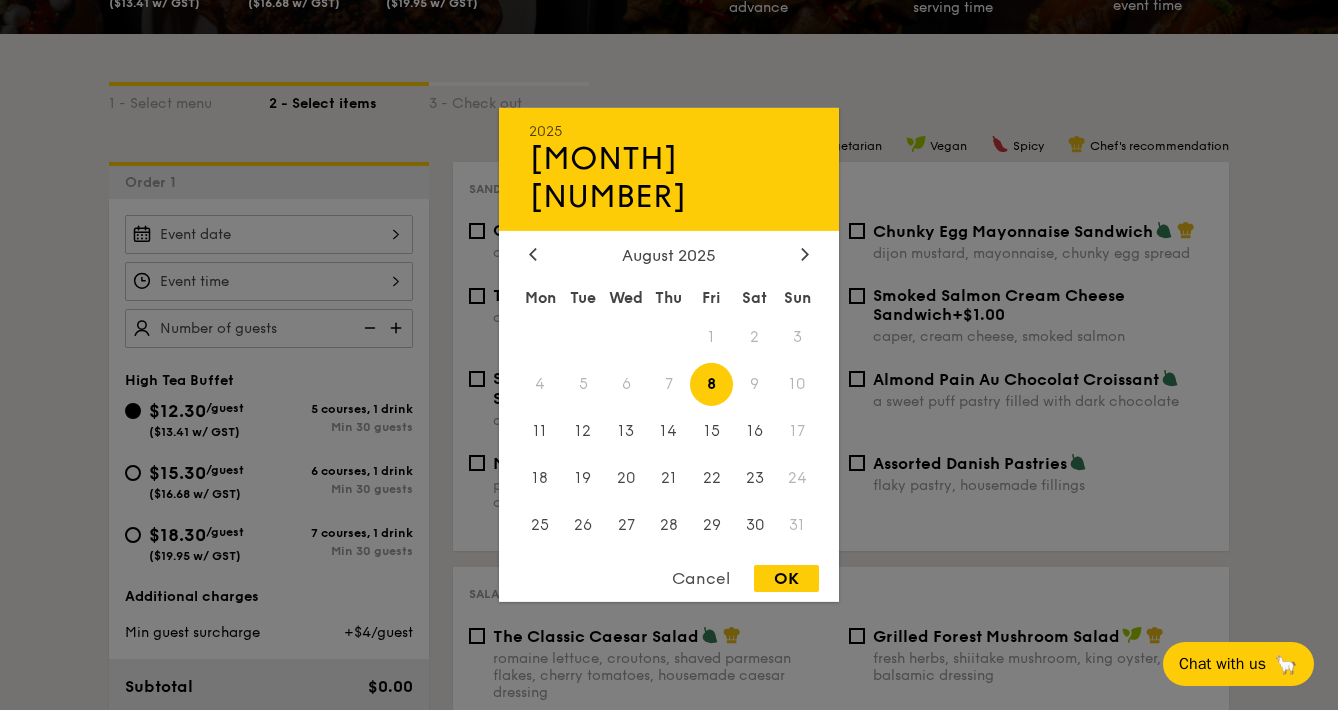 click at bounding box center (669, 355) 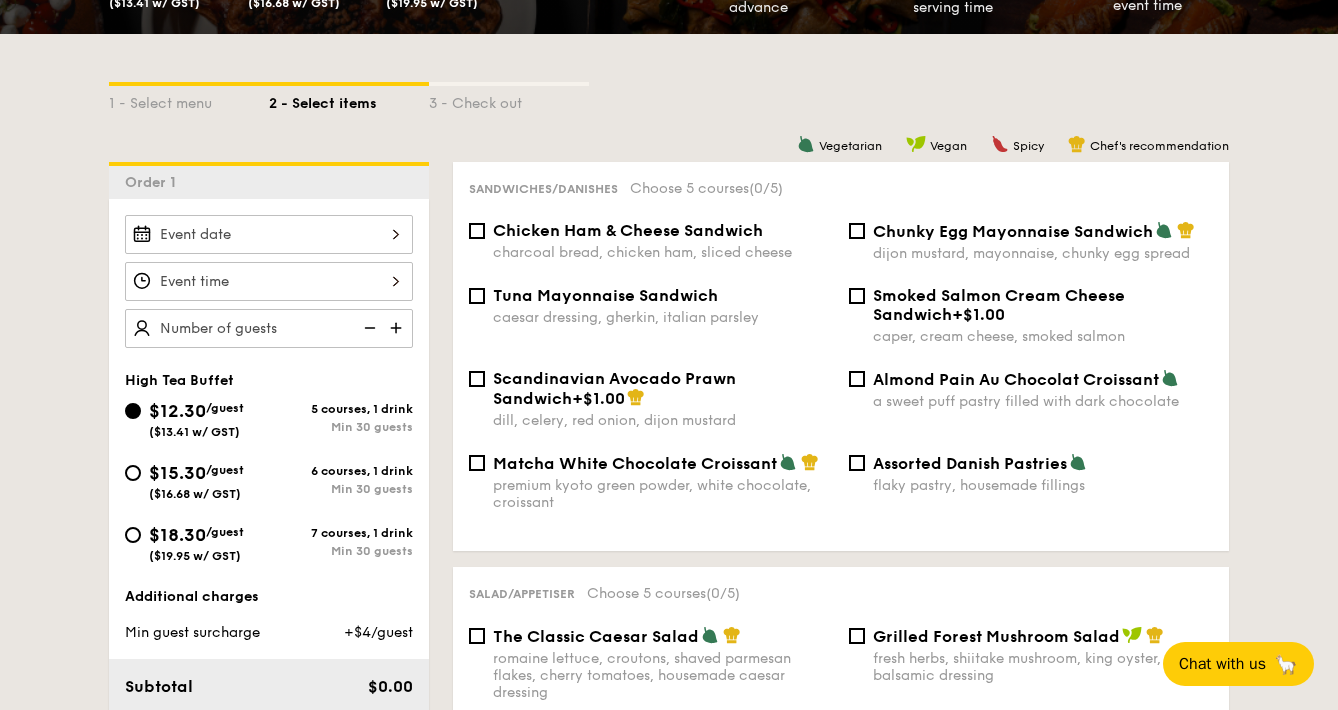 click at bounding box center (269, 234) 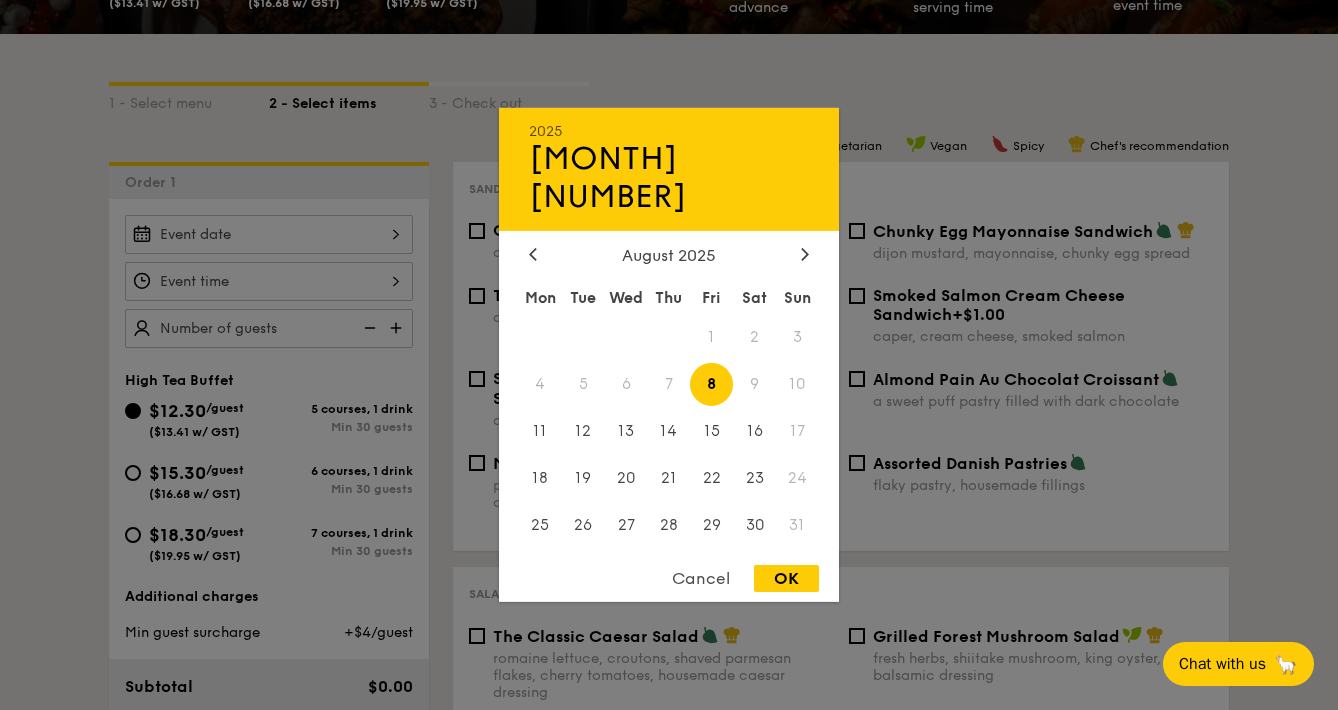 click on "OK" at bounding box center [786, 578] 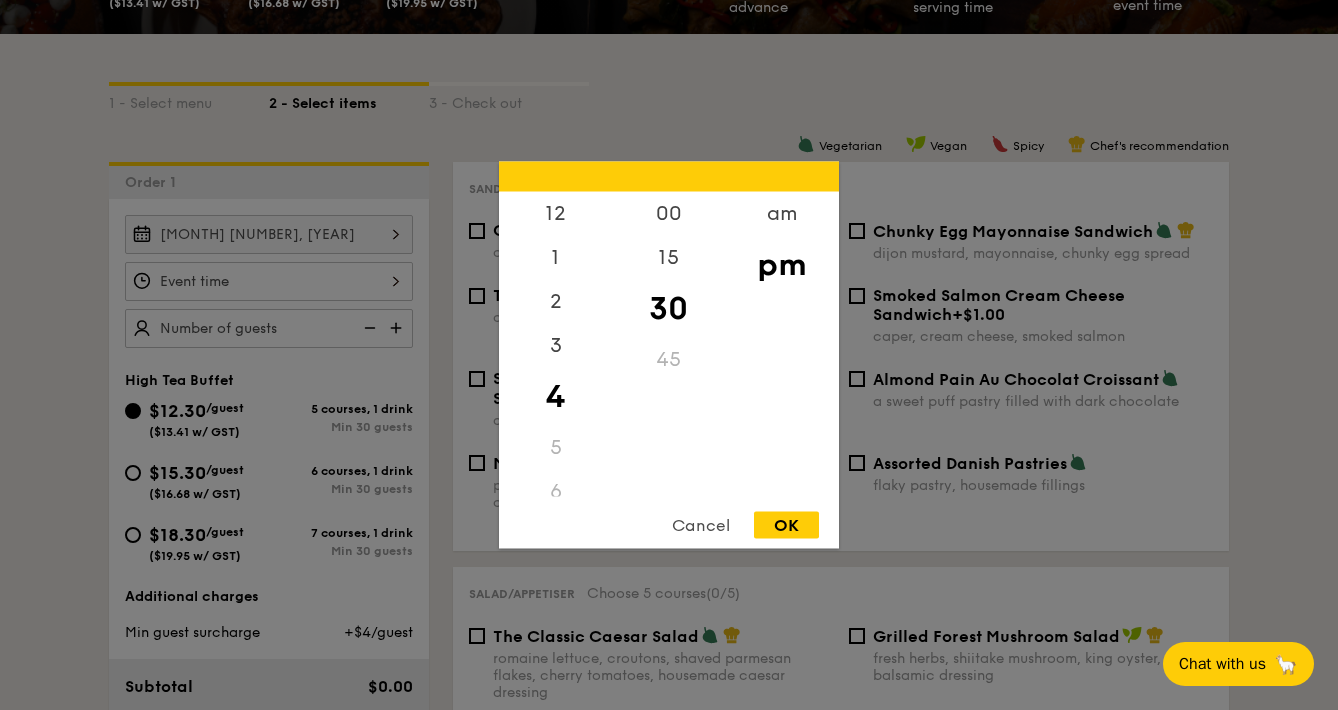 click on "12 1 2 3 4 5 6 7 8 9 10 11   00 15 30 45   am   pm   Cancel   OK" at bounding box center (269, 281) 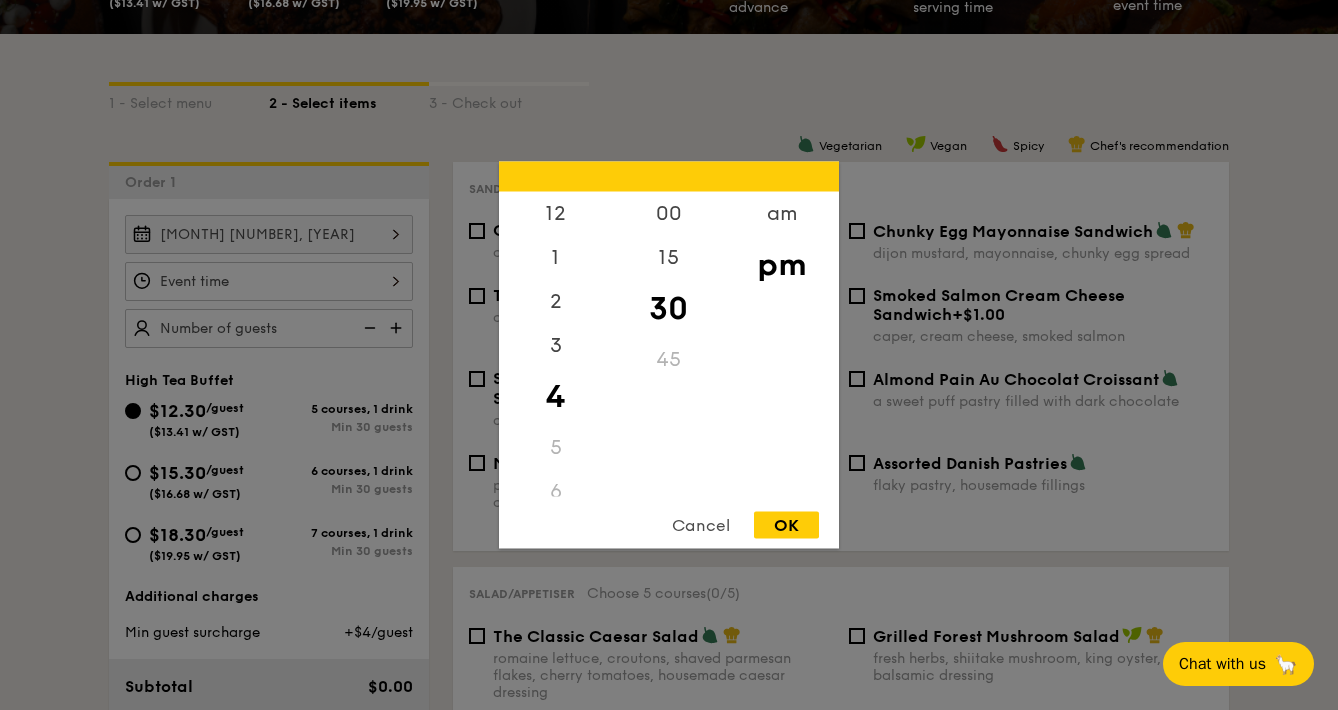 click on "OK" at bounding box center (786, 525) 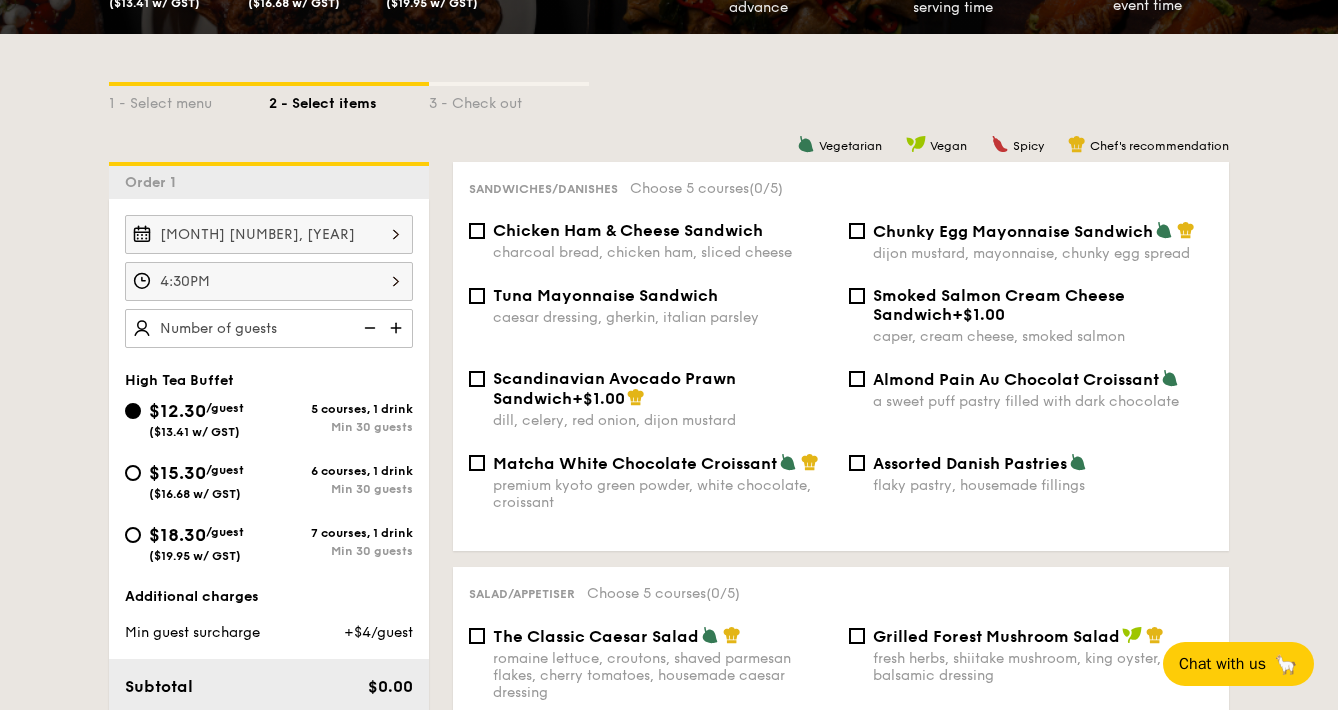 click on "4:30PM" at bounding box center [269, 281] 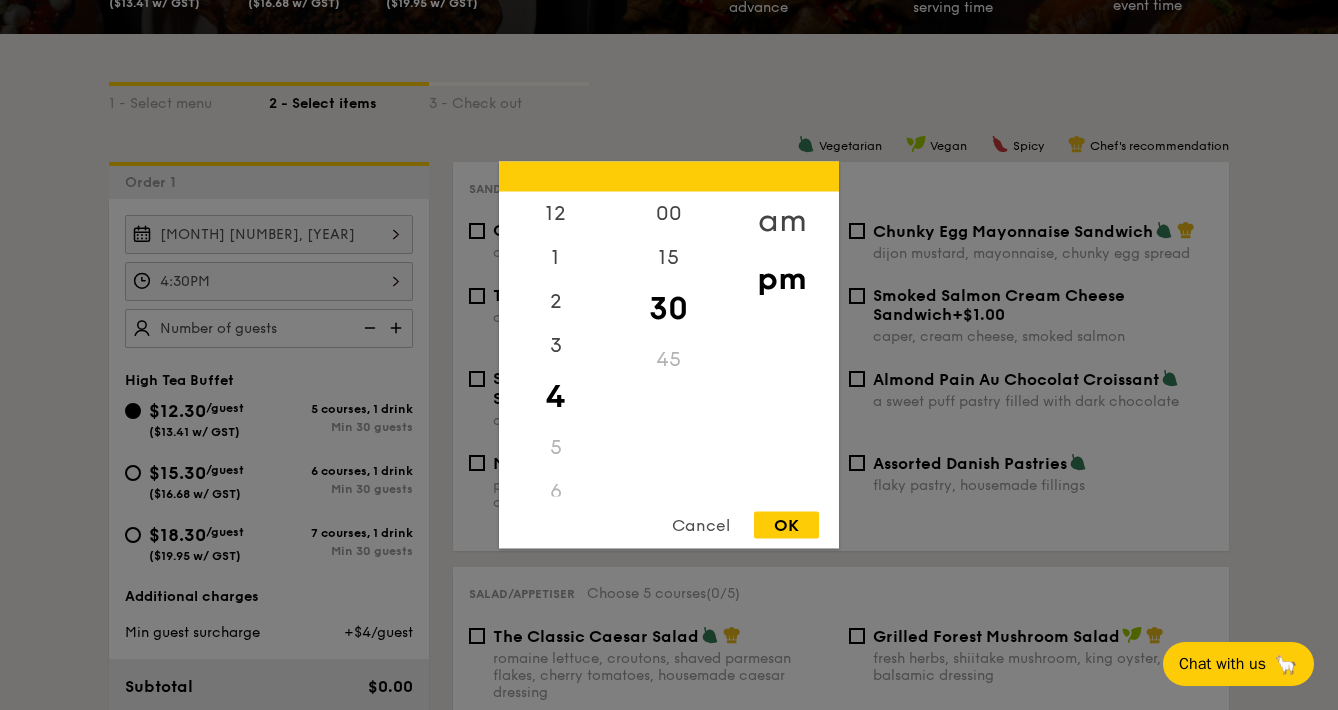 click on "am" at bounding box center [781, 221] 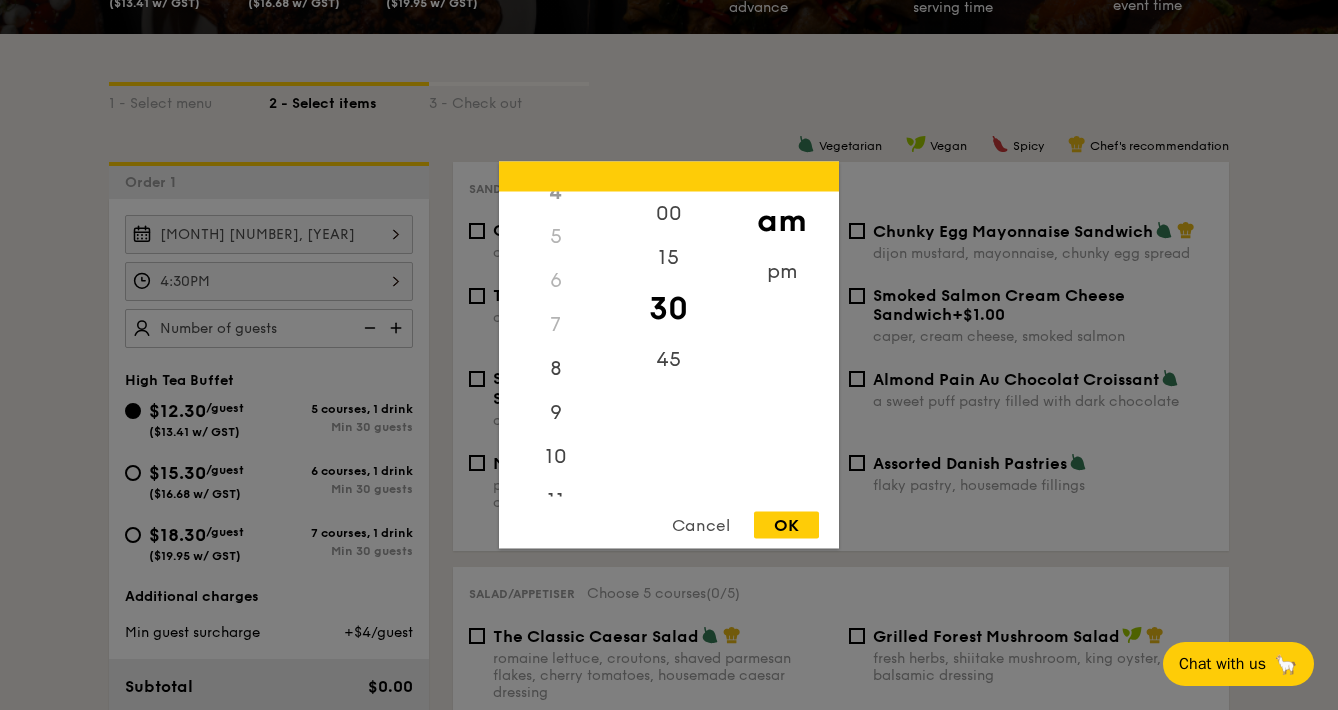 scroll, scrollTop: 223, scrollLeft: 0, axis: vertical 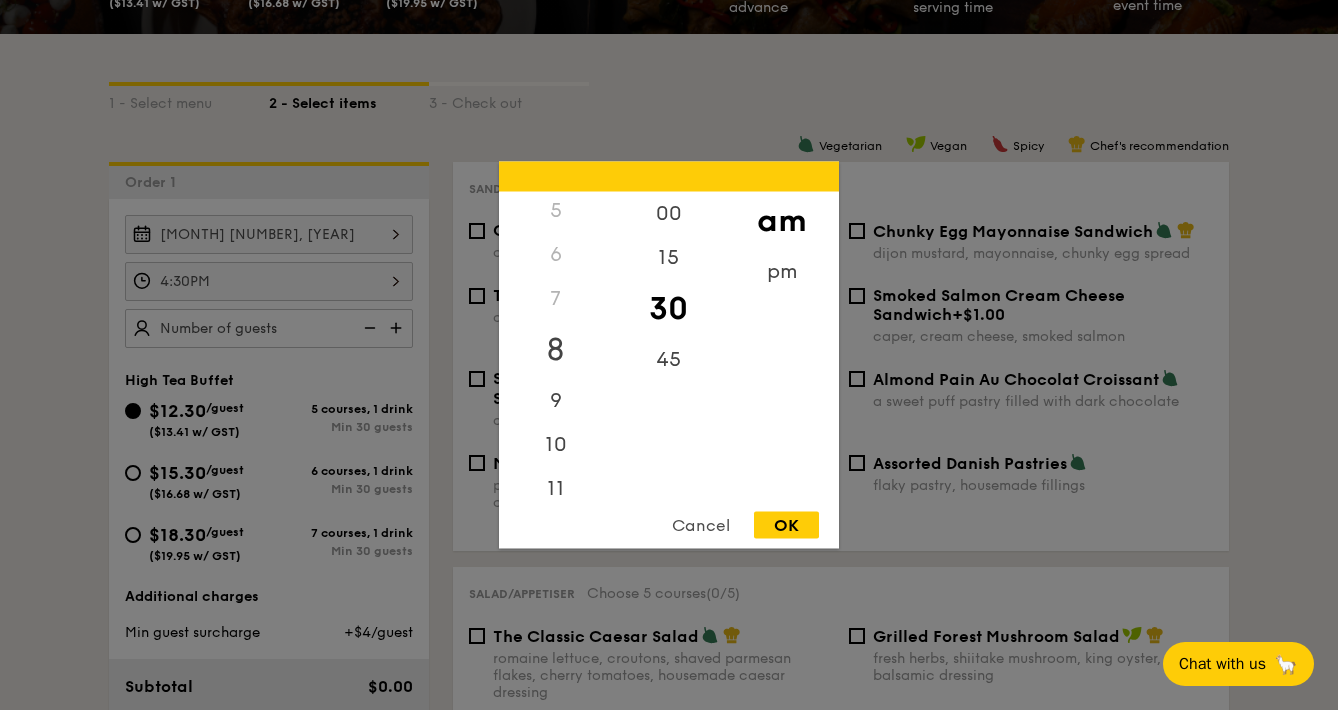 click on "8" at bounding box center [555, 350] 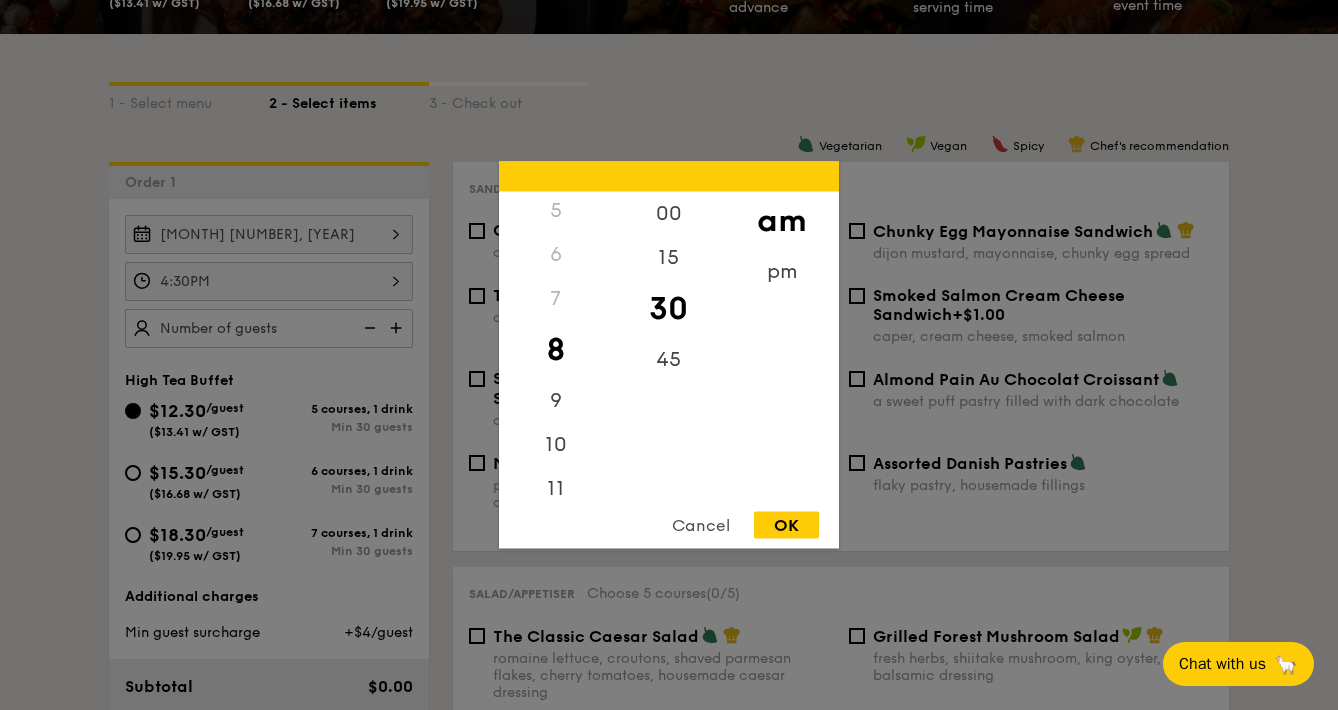 click on "OK" at bounding box center (786, 525) 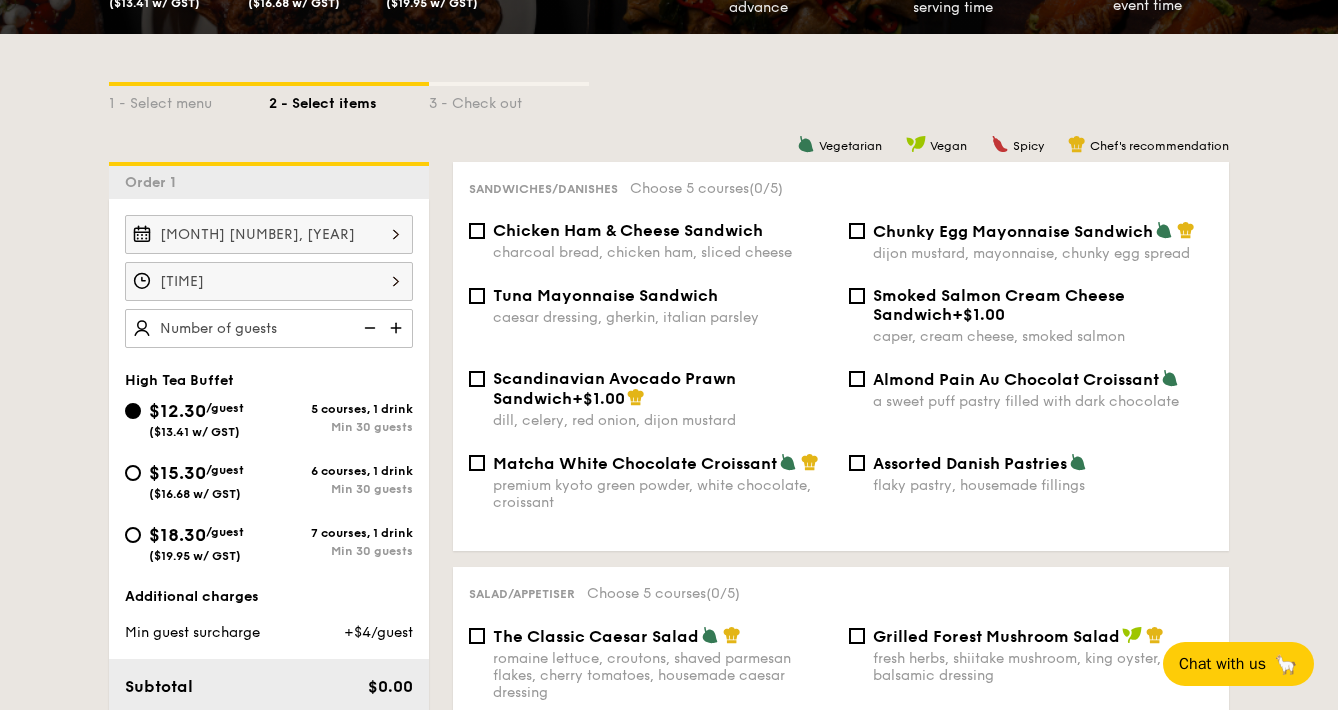 click on "[TIME]" at bounding box center [269, 281] 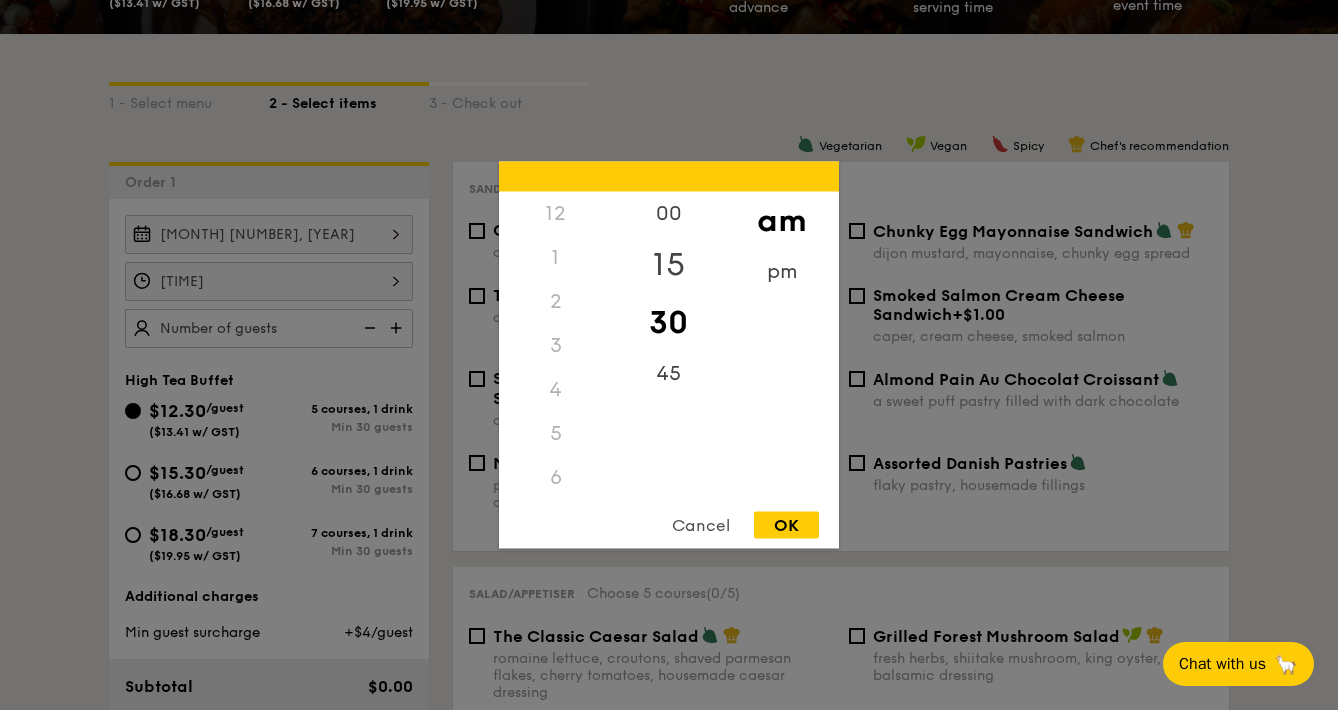 scroll, scrollTop: 132, scrollLeft: 0, axis: vertical 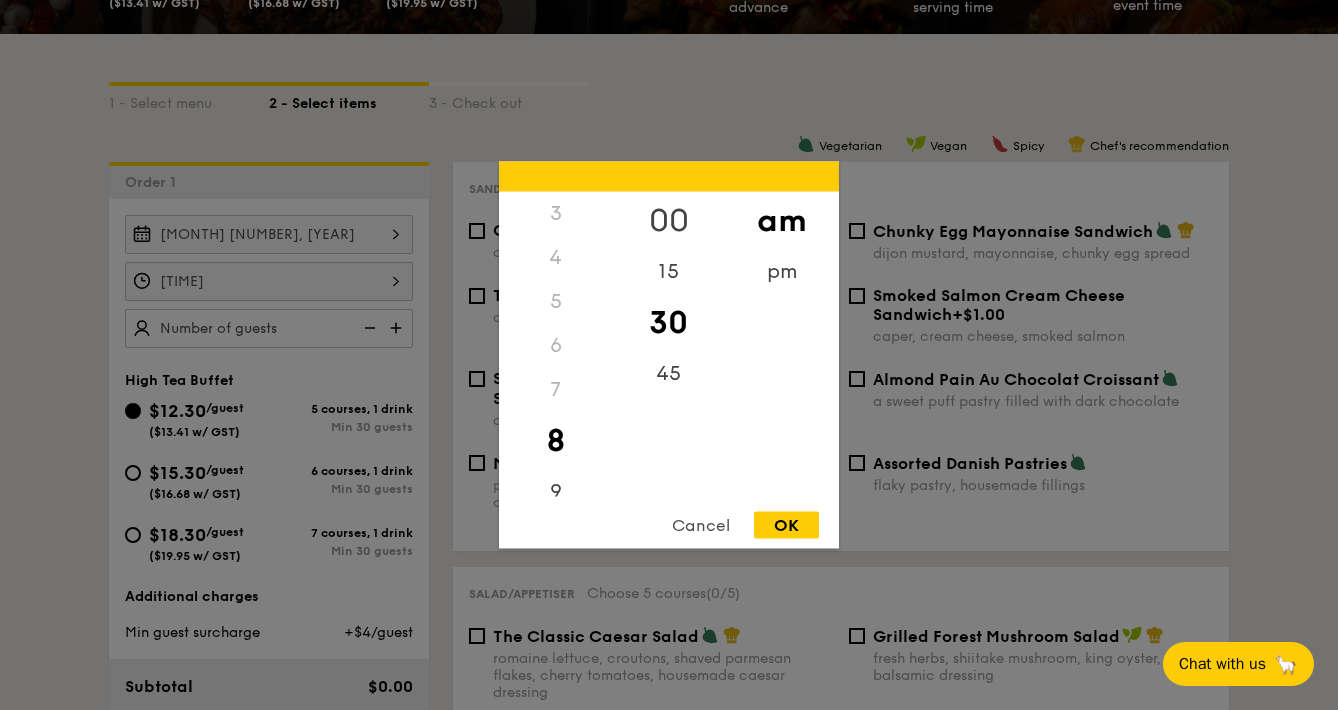 click on "00" at bounding box center (668, 221) 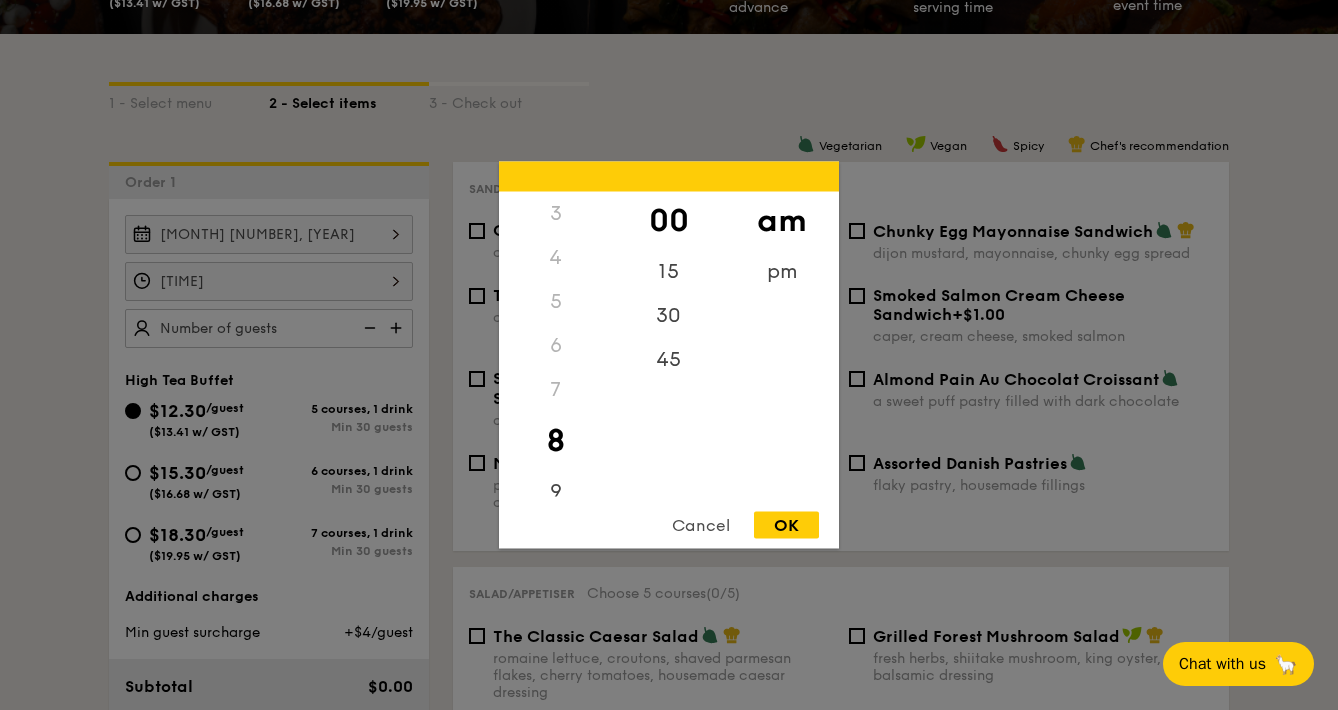 click on "00" at bounding box center (668, 221) 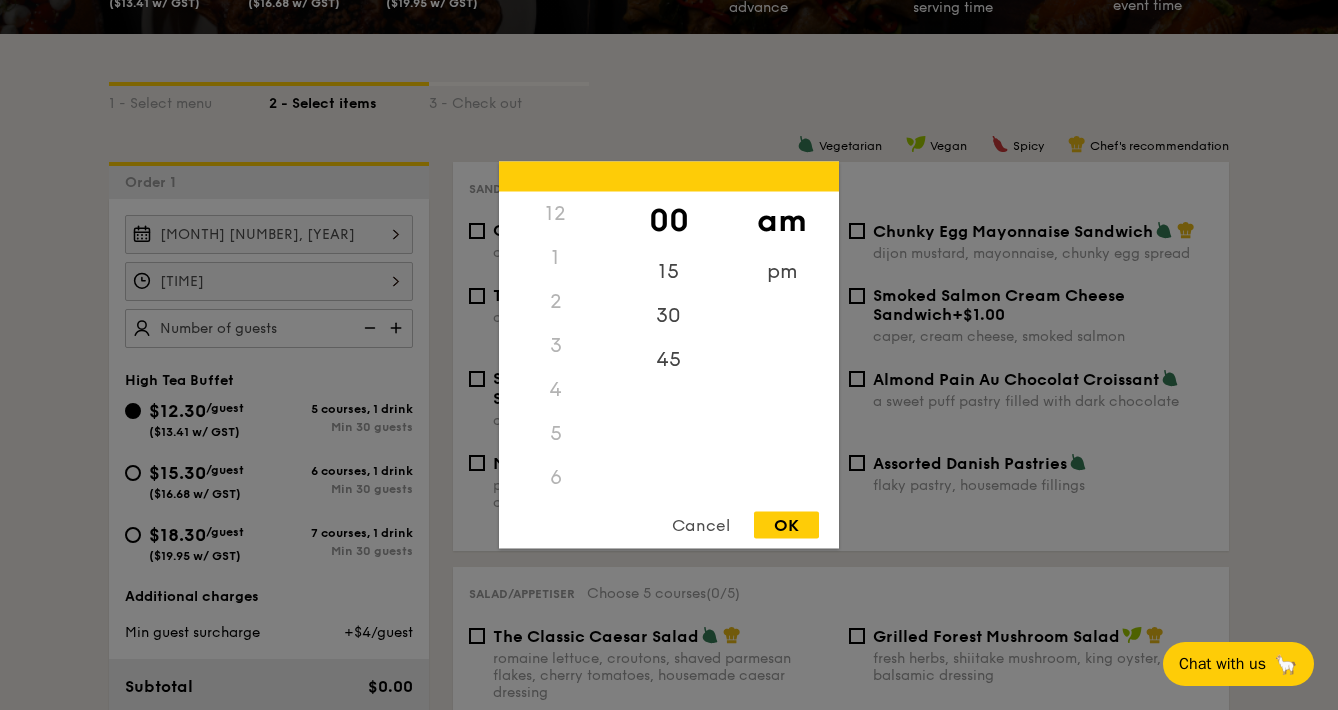 click on "[TIME] [NUMBER] [NUMBER] [NUMBER] [NUMBER] [NUMBER] [NUMBER] [NUMBER] [NUMBER] [NUMBER] [NUMBER] [NUMBER] [AMPM] [AMPM] Cancel OK" at bounding box center [269, 281] 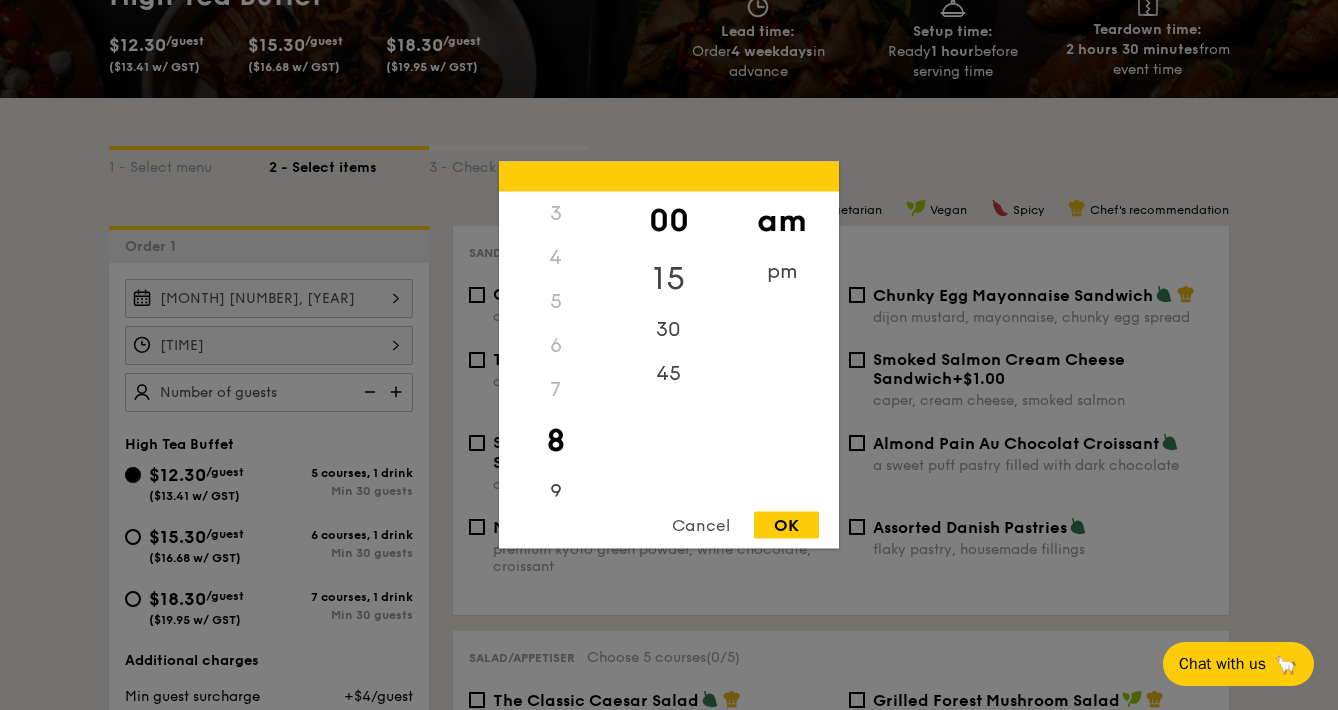 scroll, scrollTop: 308, scrollLeft: 0, axis: vertical 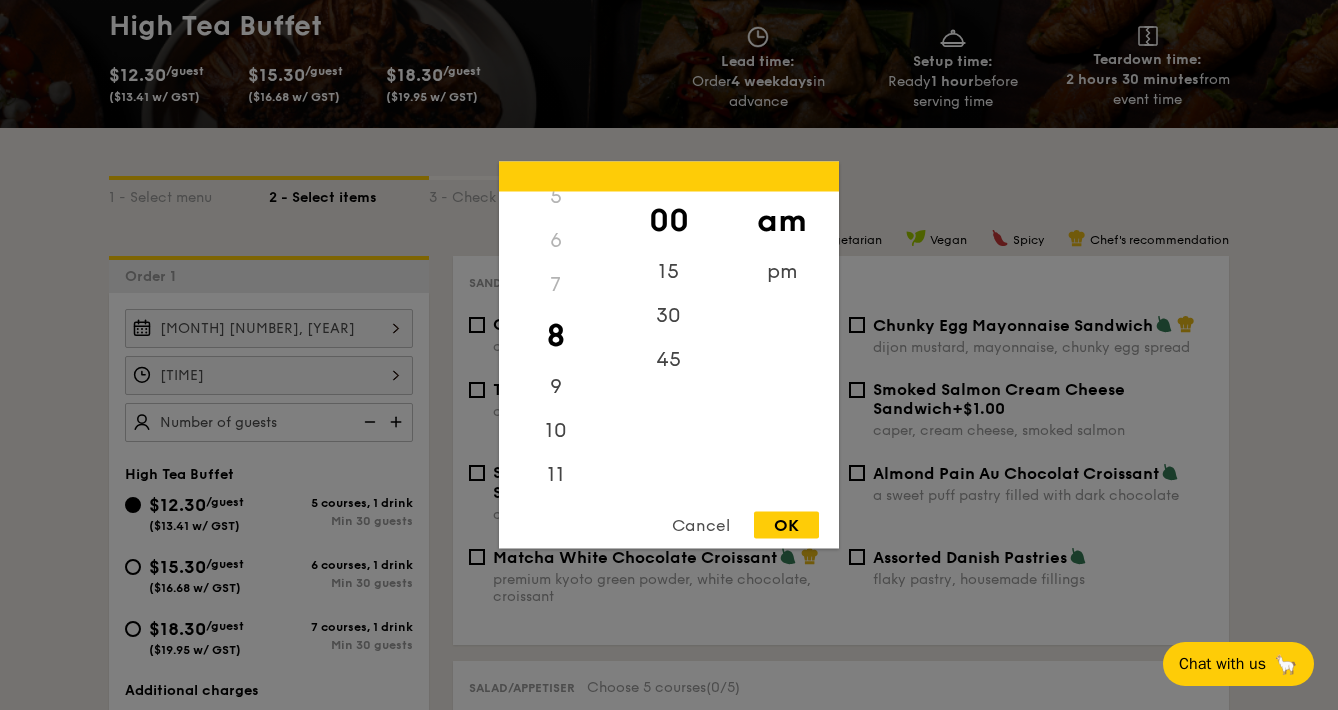 click on "8" at bounding box center [555, 336] 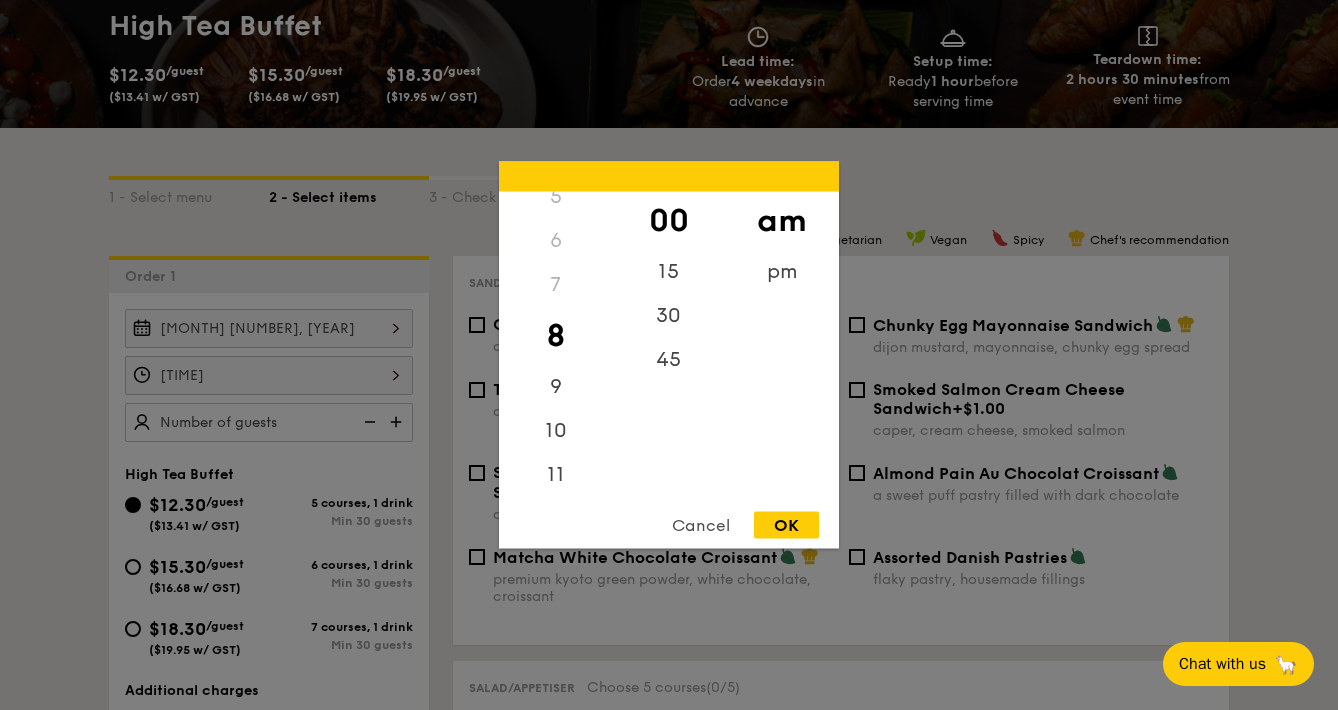 click on "Cancel   OK" at bounding box center [669, 530] 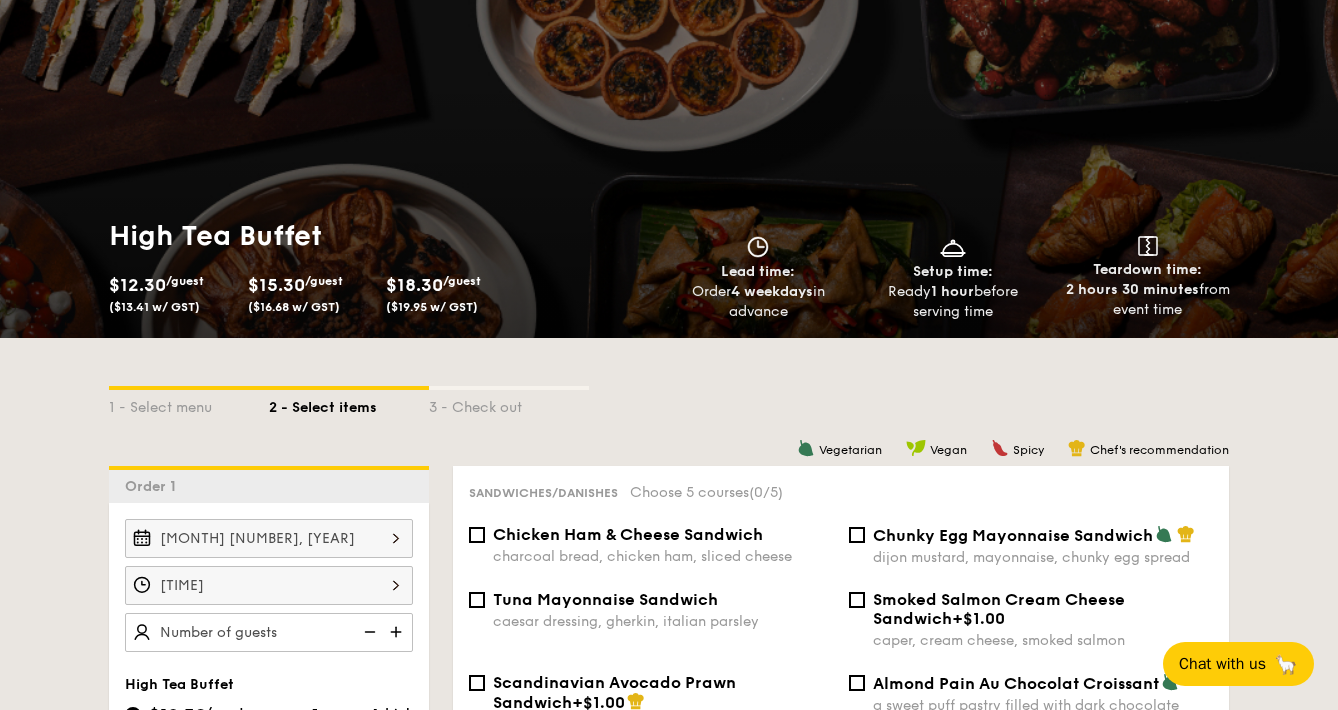 scroll, scrollTop: 374, scrollLeft: 0, axis: vertical 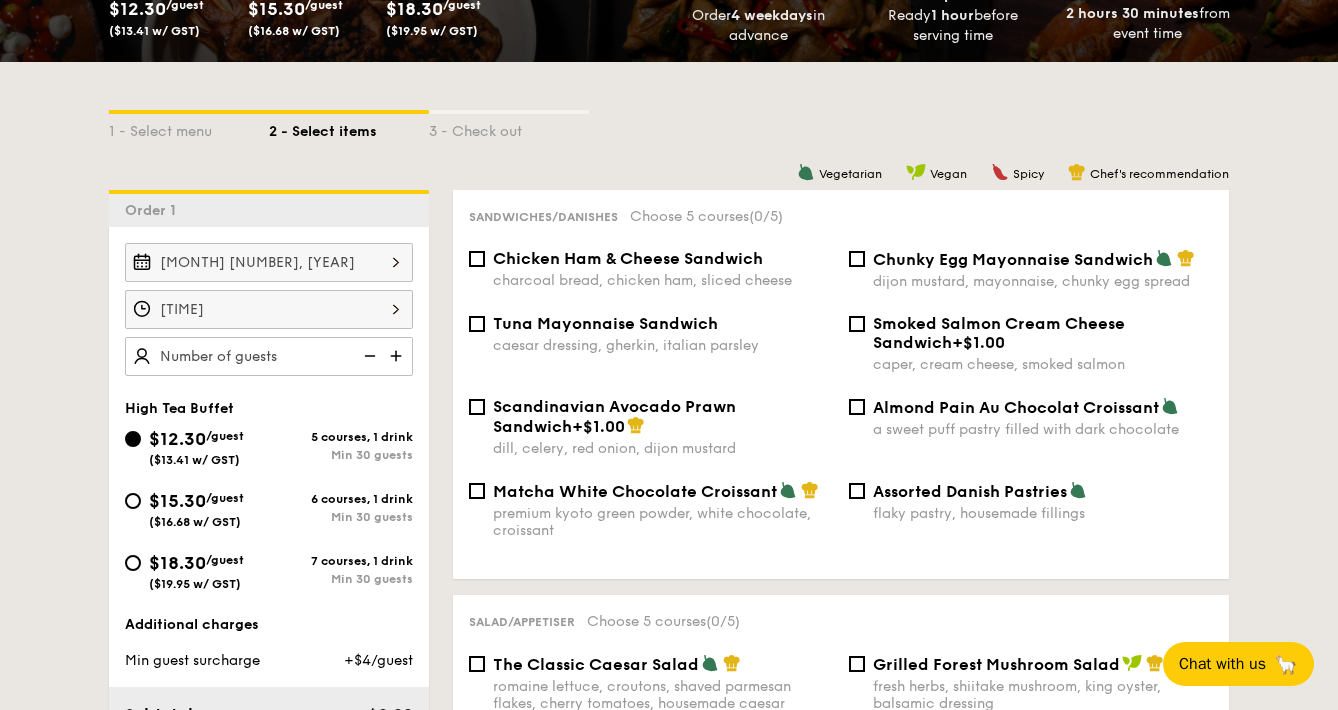 click on "charcoal bread, chicken ham, sliced cheese" at bounding box center (663, 280) 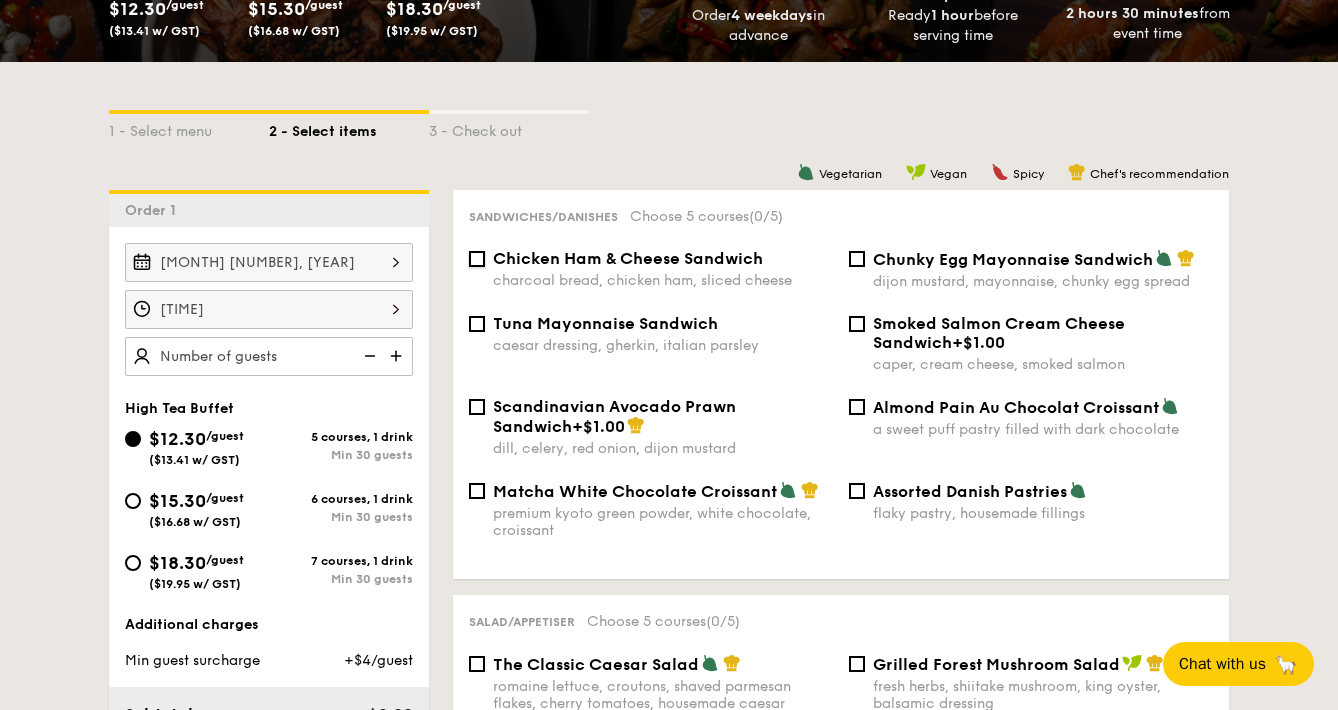 click on "Chicken Ham & Cheese Sandwich charcoal bread, chicken ham, sliced cheese" at bounding box center [477, 259] 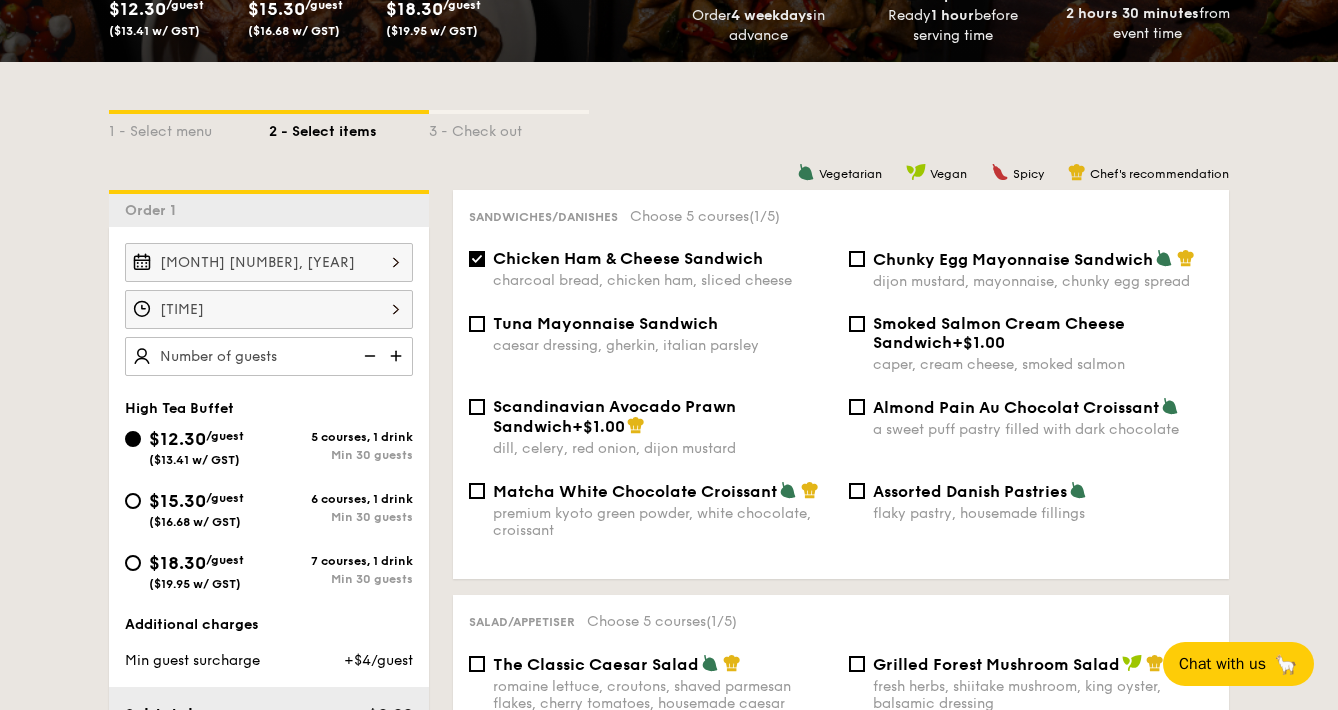 click on "Tuna Mayonnaise Sandwich" at bounding box center [605, 323] 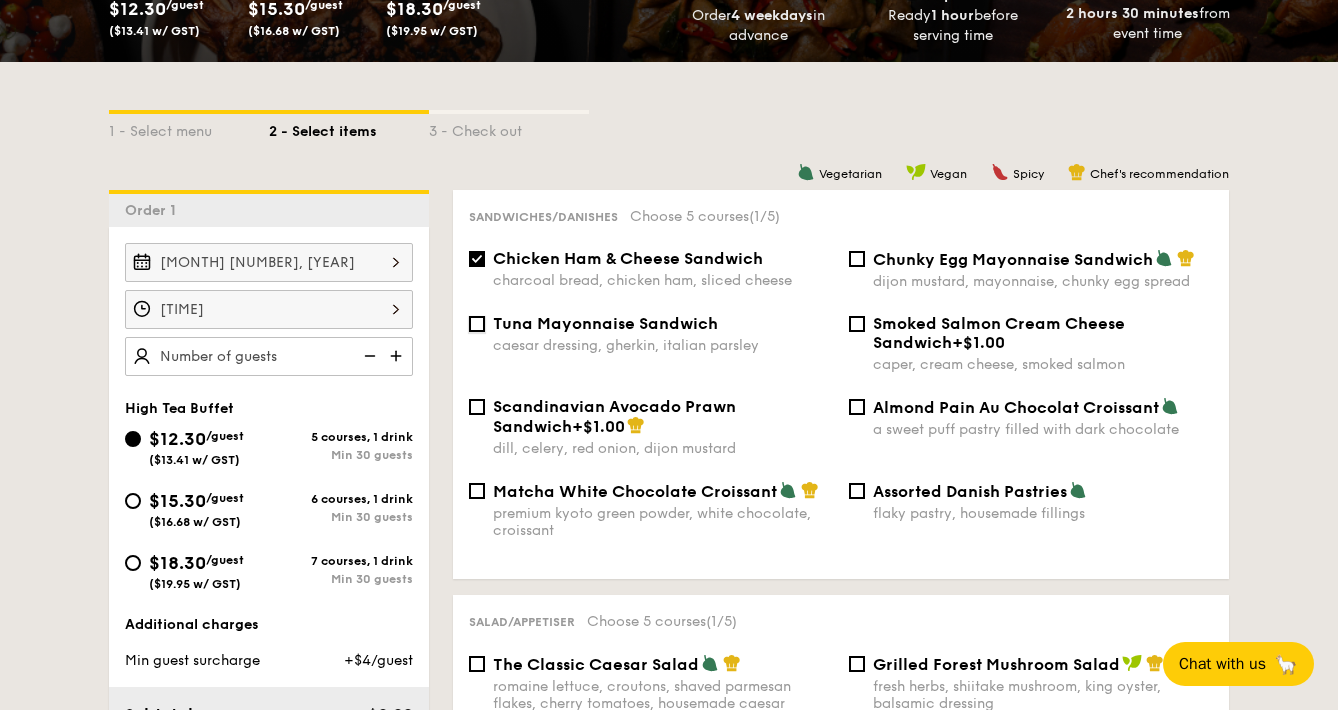 click on "Tuna Mayonnaise Sandwich caesar dressing, gherkin, italian parsley" at bounding box center [477, 324] 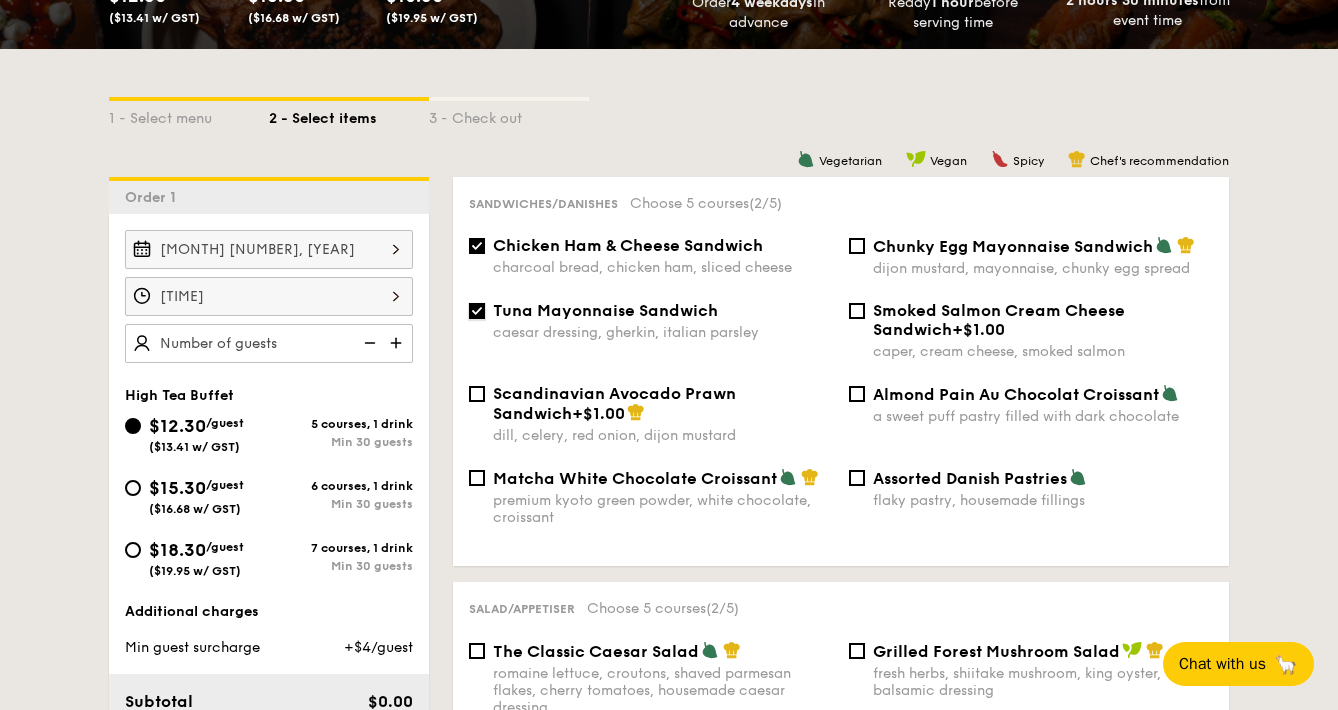 scroll, scrollTop: 397, scrollLeft: 0, axis: vertical 